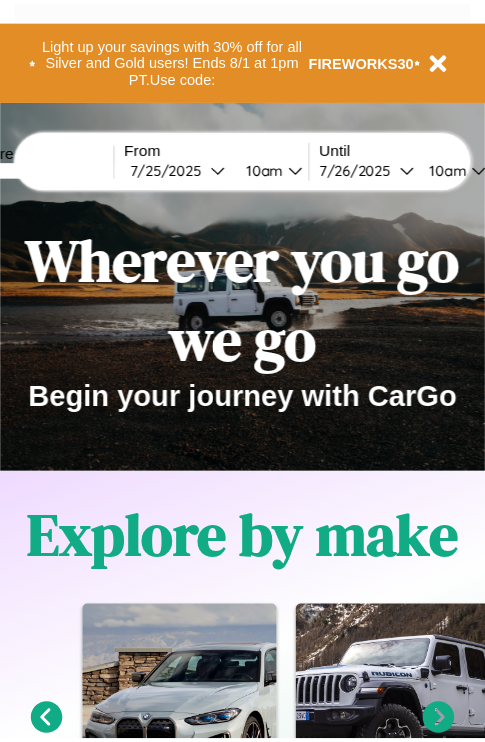 scroll, scrollTop: 0, scrollLeft: 0, axis: both 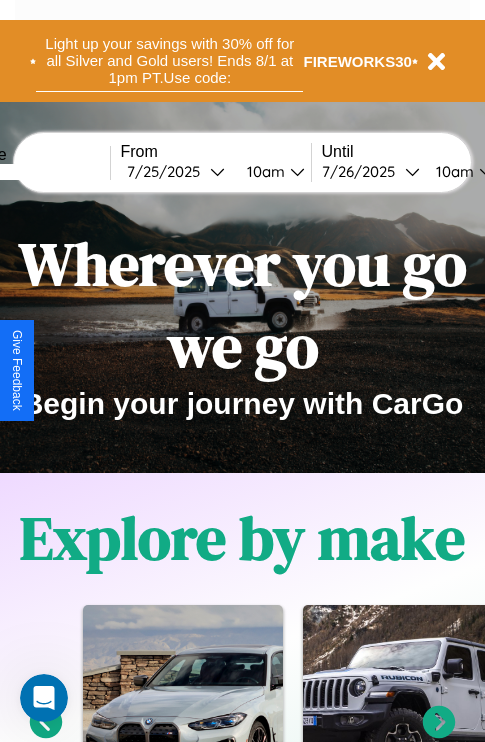 click on "Light up your savings with 30% off for all Silver and Gold users! Ends 8/1 at 1pm PT.  Use code:" at bounding box center (169, 61) 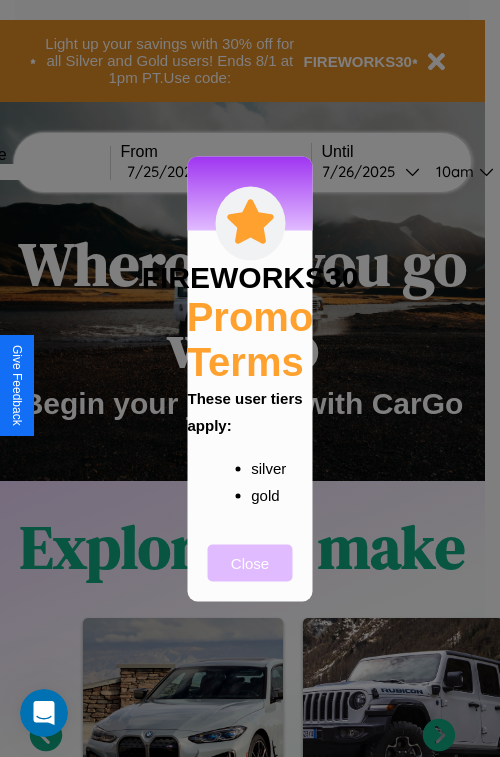 click on "Close" at bounding box center [250, 562] 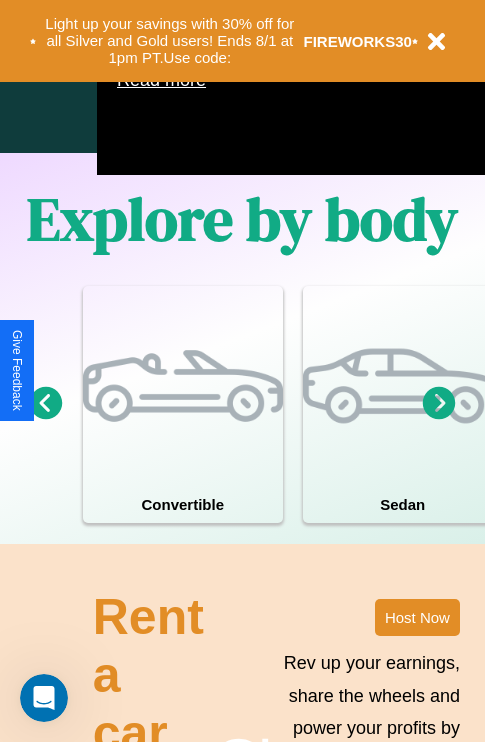 scroll, scrollTop: 1285, scrollLeft: 0, axis: vertical 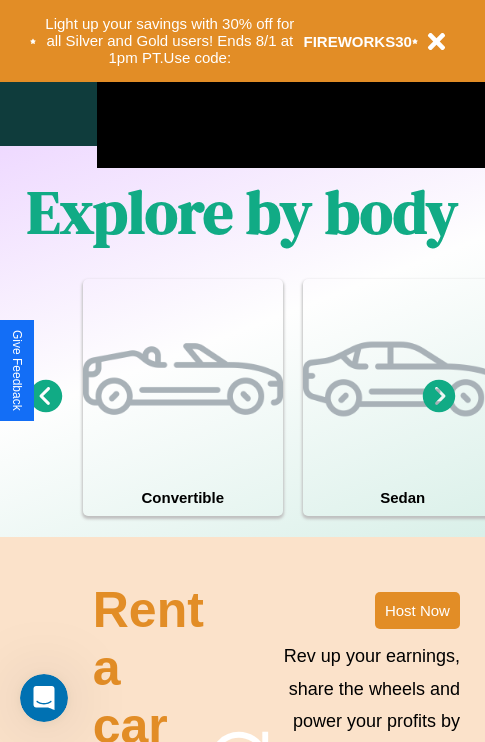 click 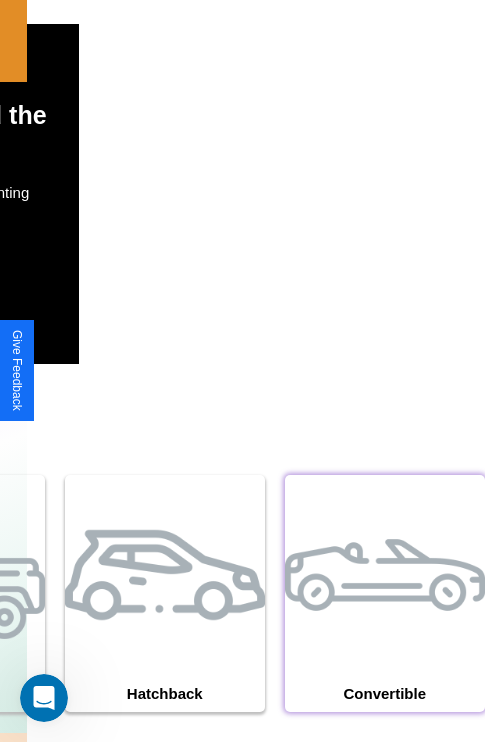 click at bounding box center [385, 575] 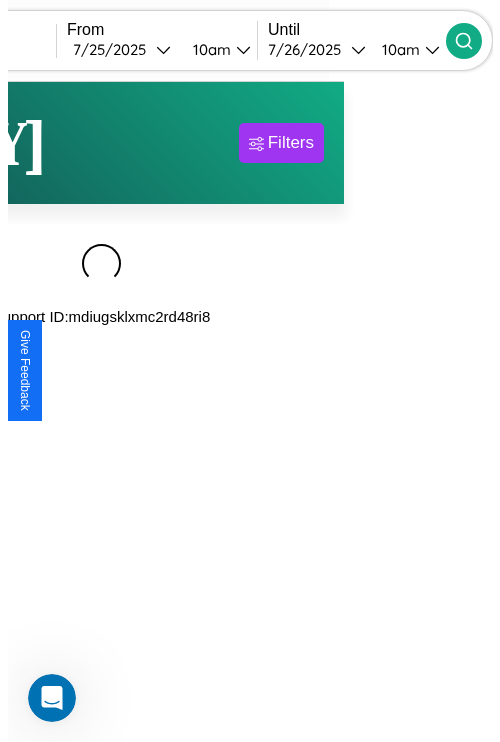 scroll, scrollTop: 0, scrollLeft: 0, axis: both 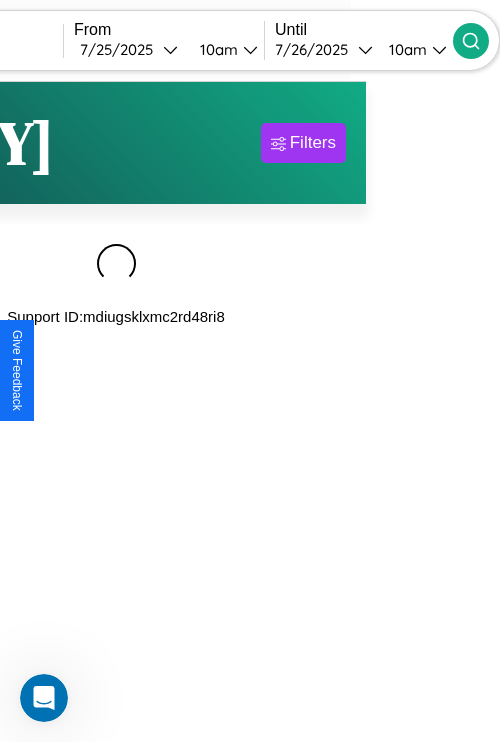 type on "******" 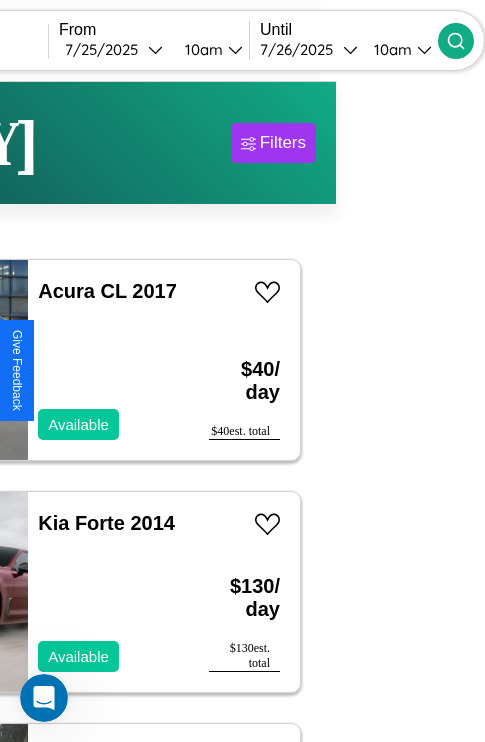 scroll, scrollTop: 84, scrollLeft: 52, axis: both 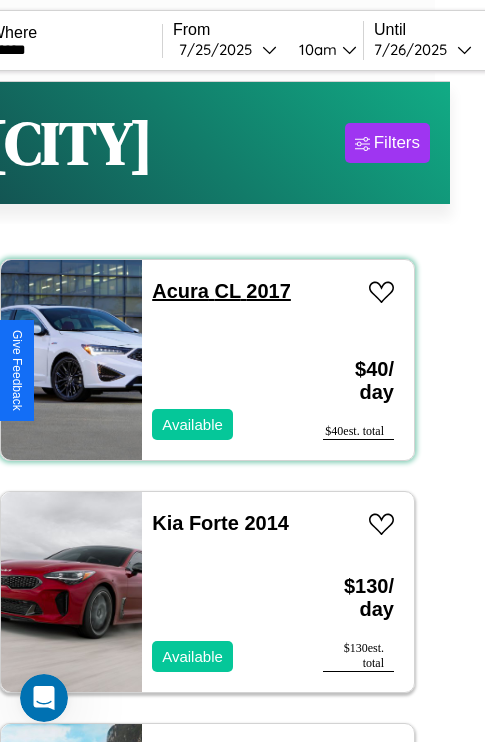 click on "Acura   CL   2017" at bounding box center (221, 291) 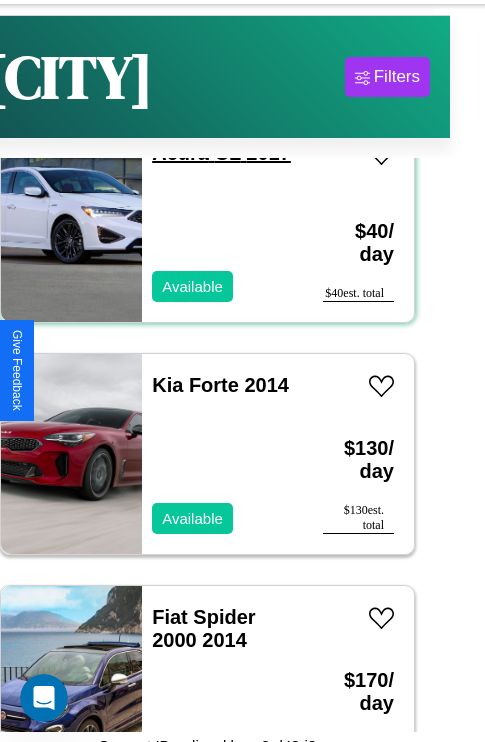 scroll, scrollTop: 95, scrollLeft: 35, axis: both 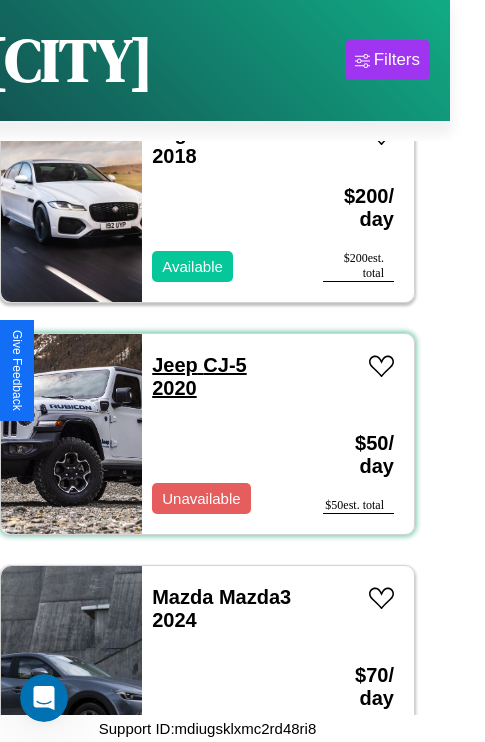 click on "Jeep   CJ-5   2020" at bounding box center (199, 376) 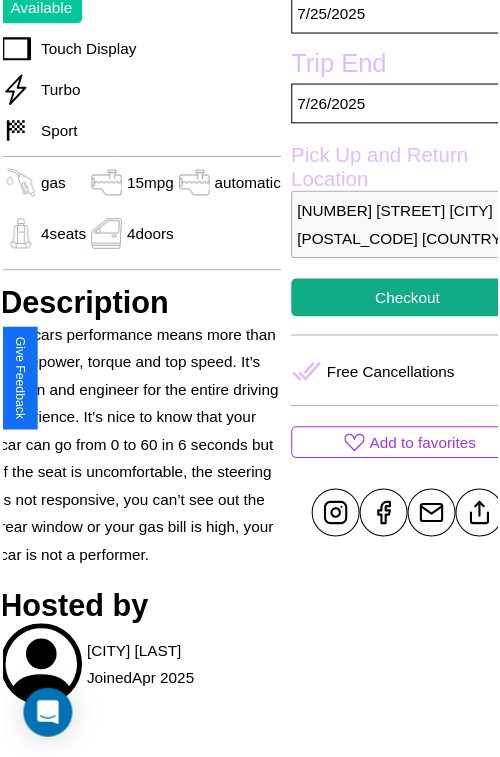 scroll, scrollTop: 601, scrollLeft: 84, axis: both 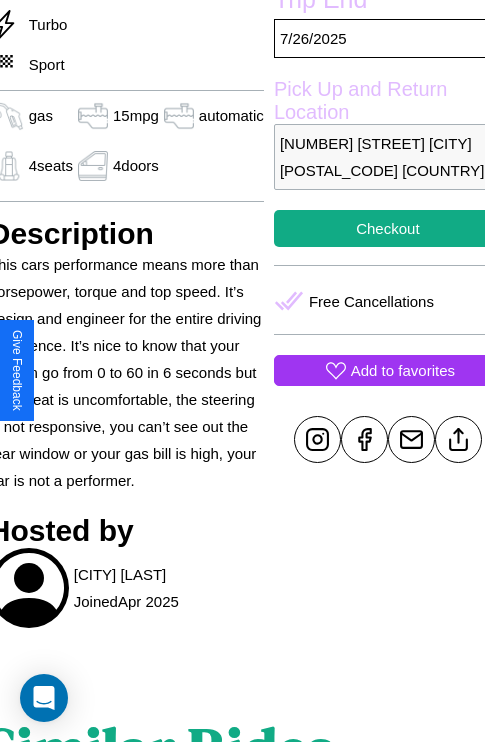 click on "Add to favorites" at bounding box center [403, 370] 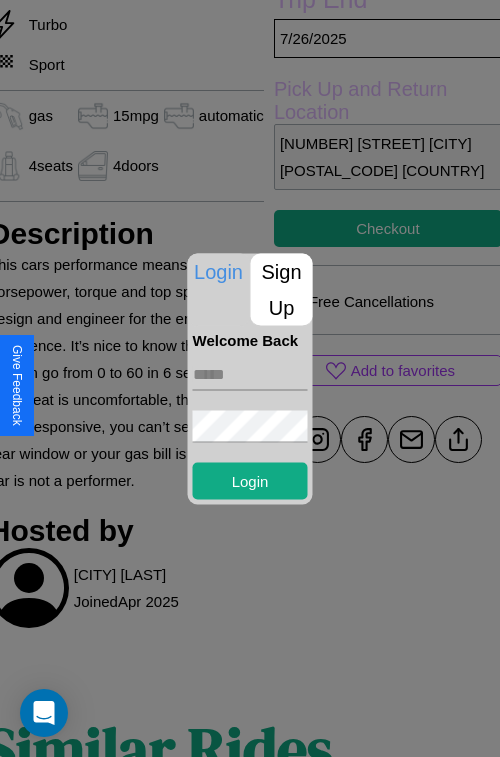 click on "Sign Up" at bounding box center [282, 289] 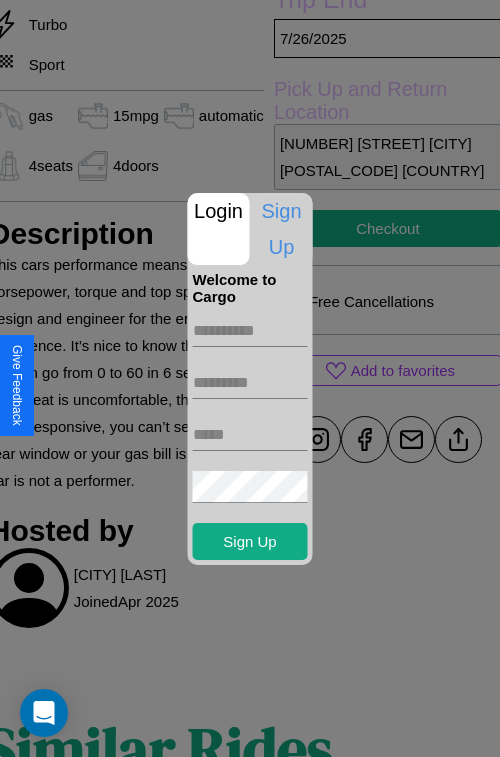 click at bounding box center [250, 331] 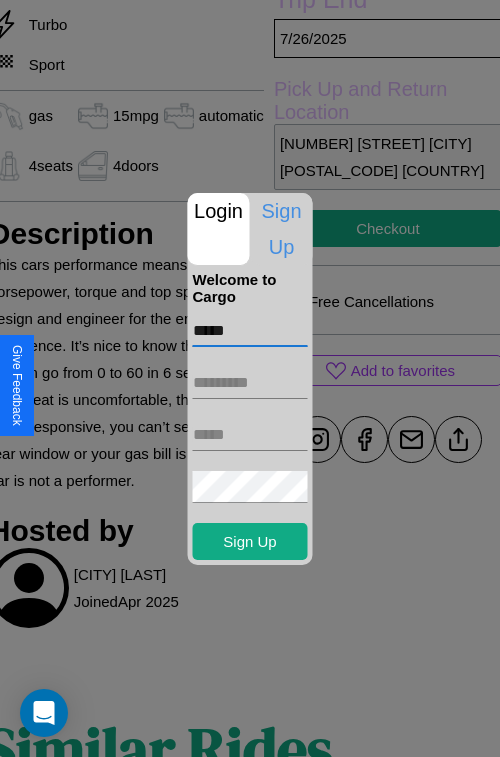 type on "*****" 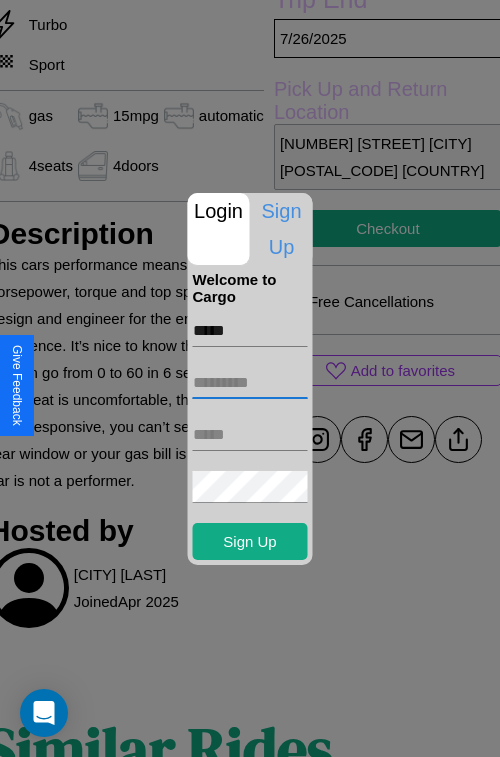 click at bounding box center [250, 383] 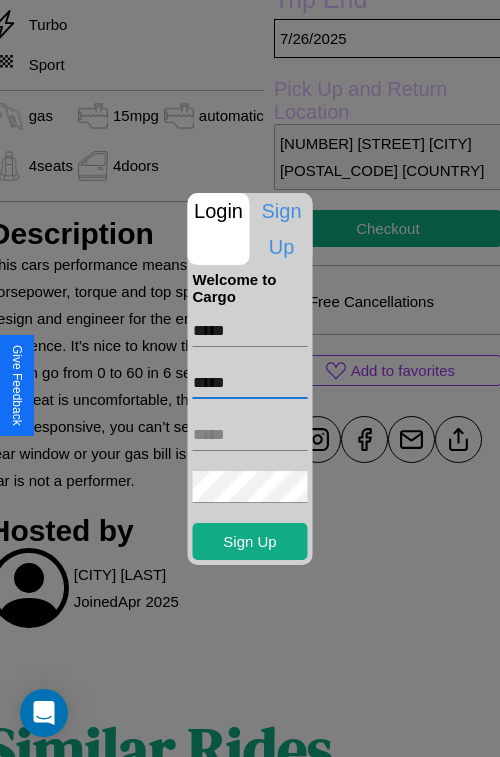 type on "*****" 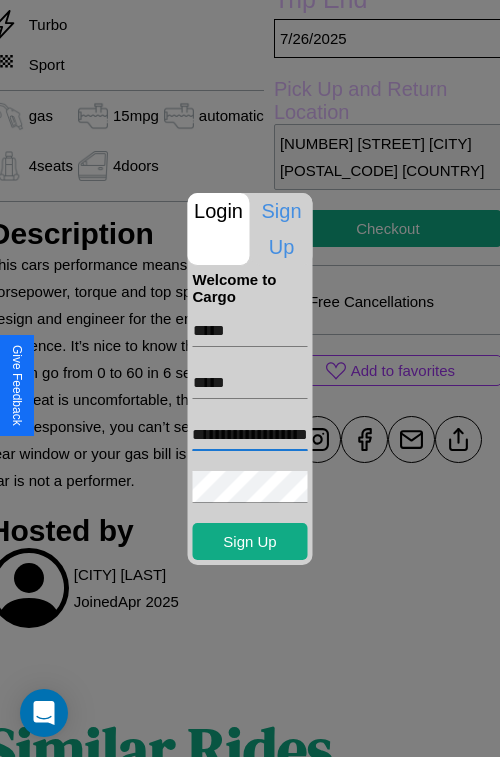 scroll, scrollTop: 0, scrollLeft: 67, axis: horizontal 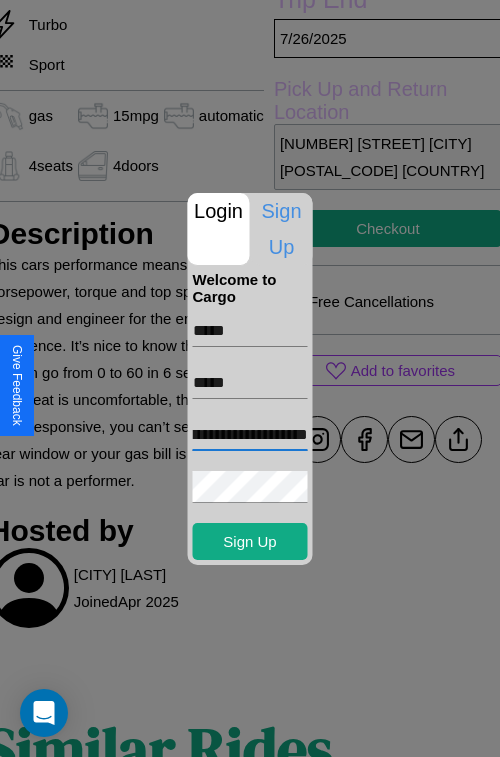 type on "**********" 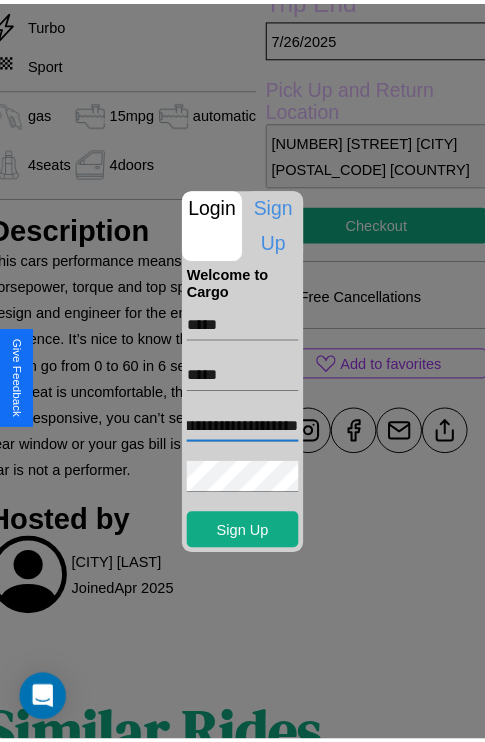 scroll, scrollTop: 0, scrollLeft: 0, axis: both 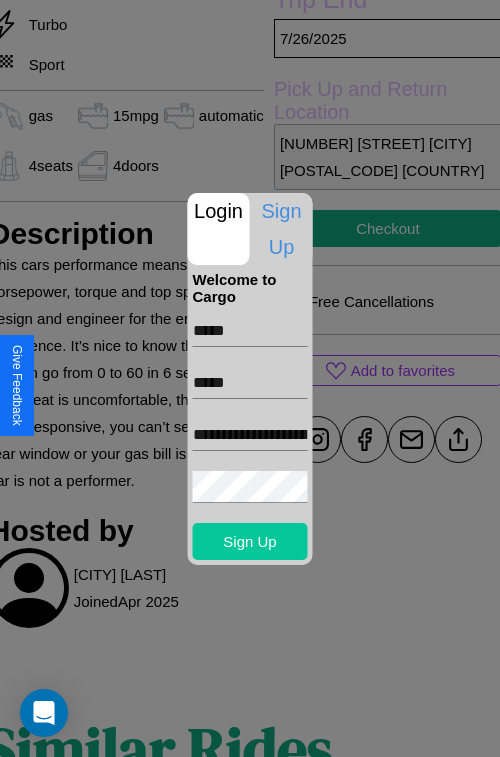 click on "Sign Up" at bounding box center [250, 541] 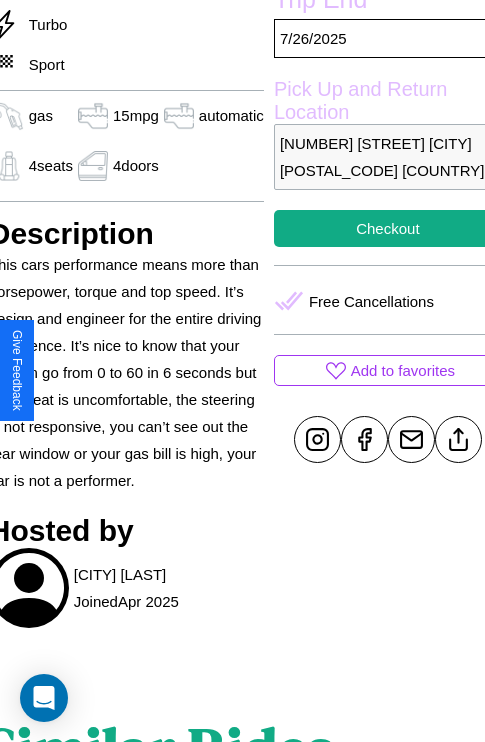 scroll, scrollTop: 601, scrollLeft: 84, axis: both 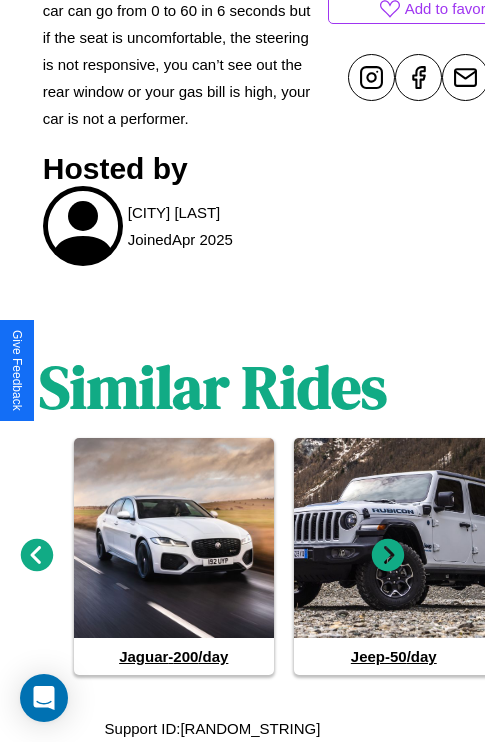 click 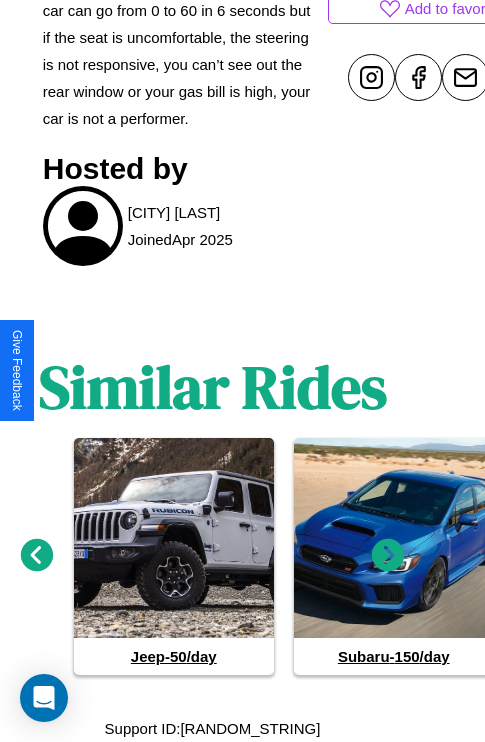 click 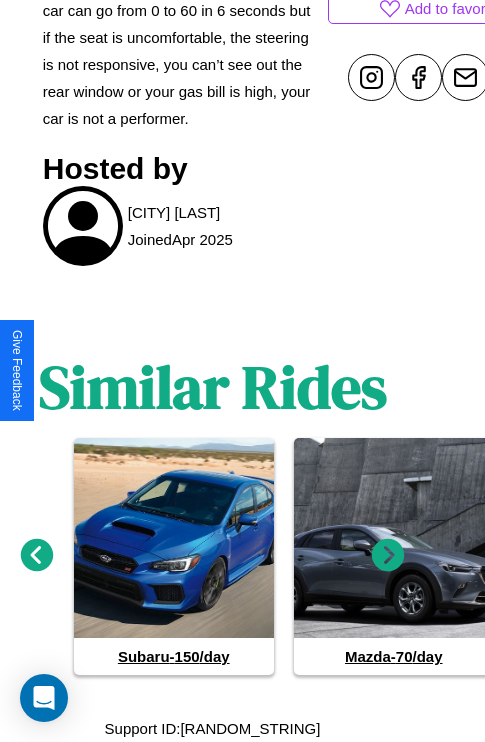 click 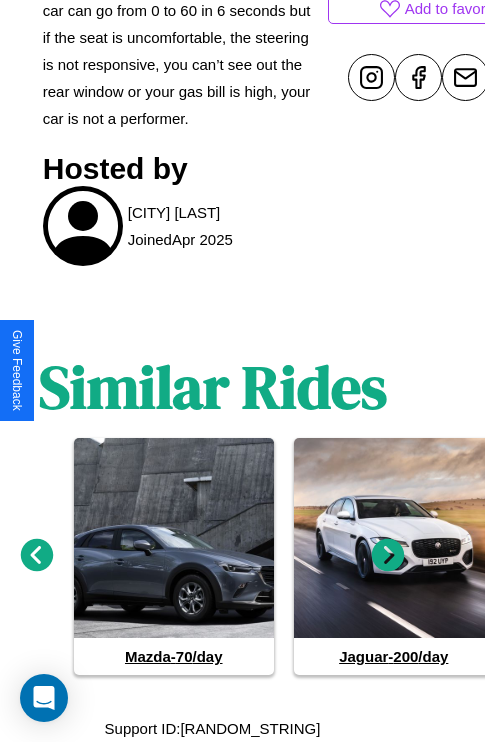 click 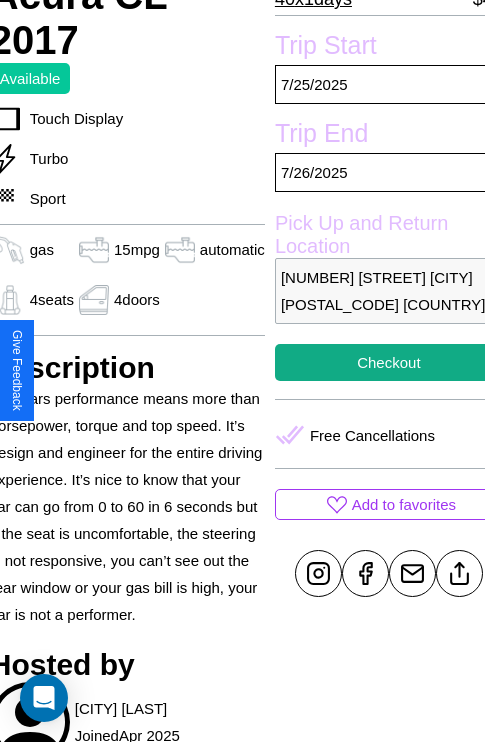 scroll, scrollTop: 459, scrollLeft: 84, axis: both 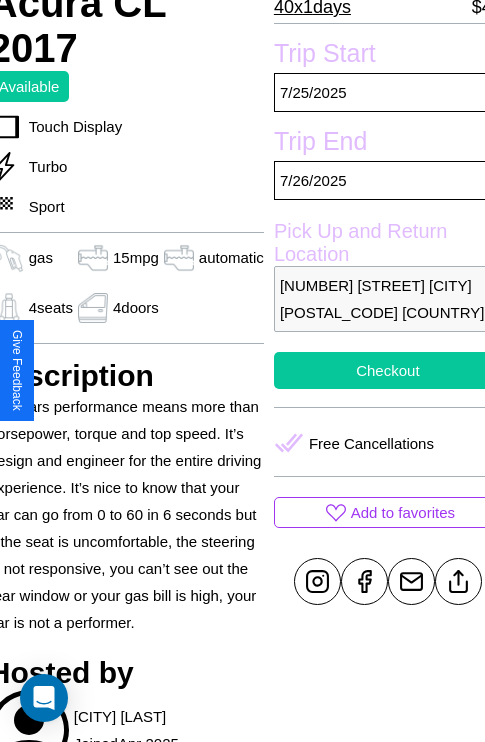 click on "Checkout" at bounding box center [388, 370] 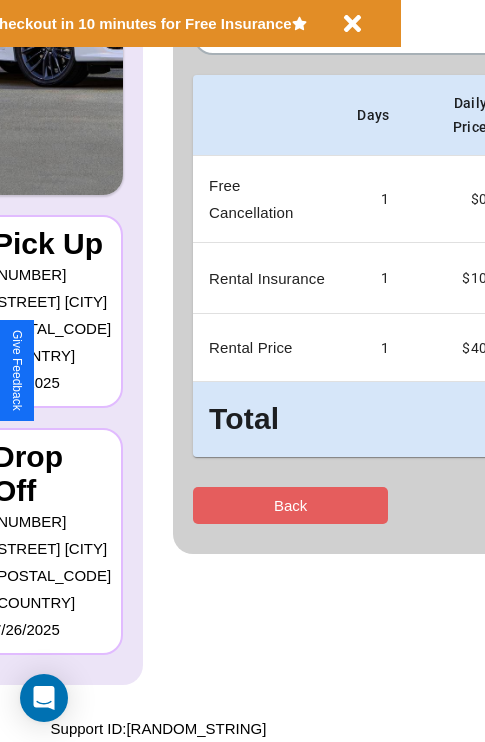 scroll, scrollTop: 0, scrollLeft: 0, axis: both 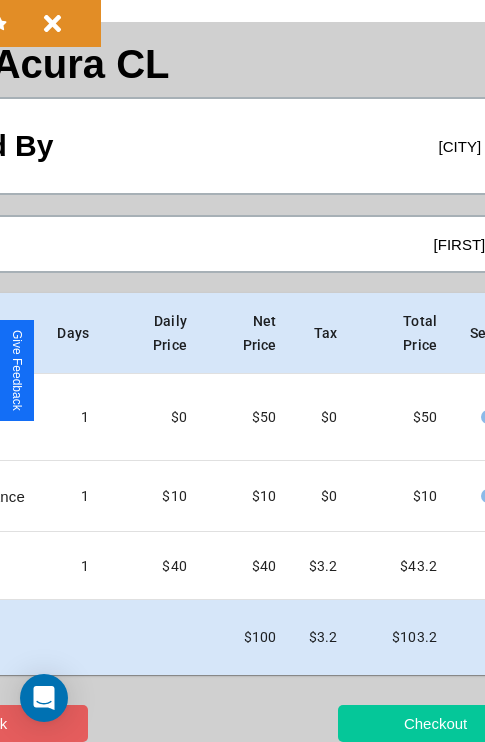 click on "Checkout" at bounding box center (435, 723) 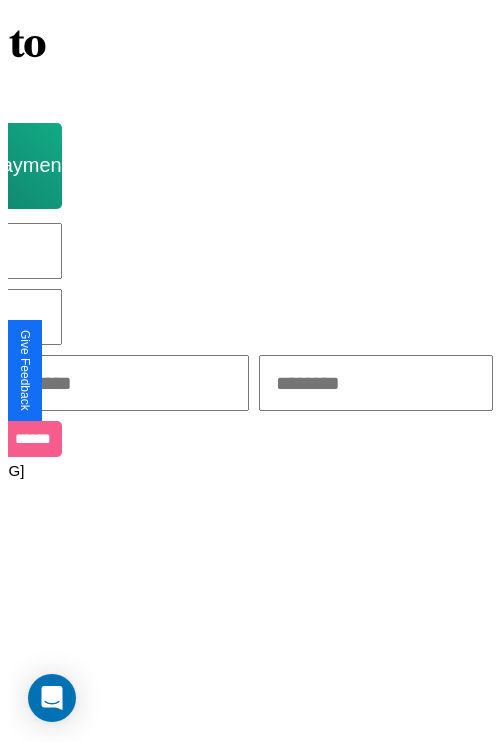 scroll, scrollTop: 0, scrollLeft: 0, axis: both 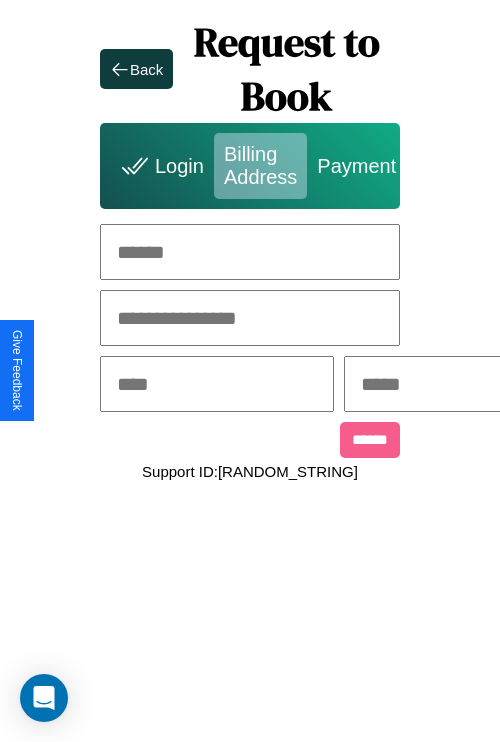 click at bounding box center (250, 252) 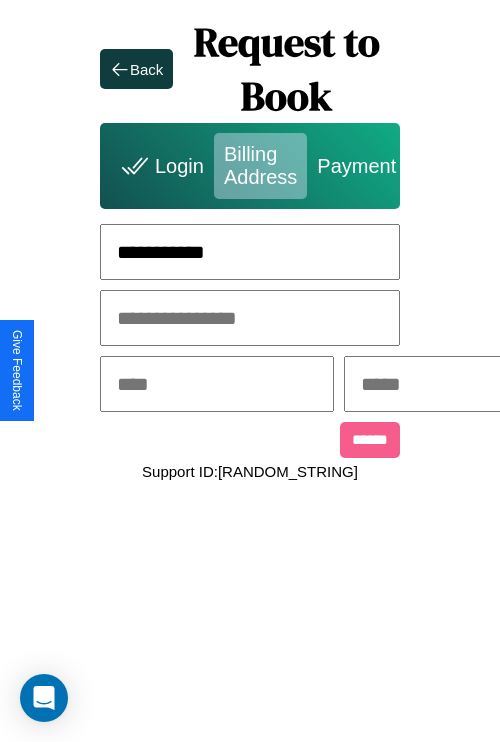 type on "**********" 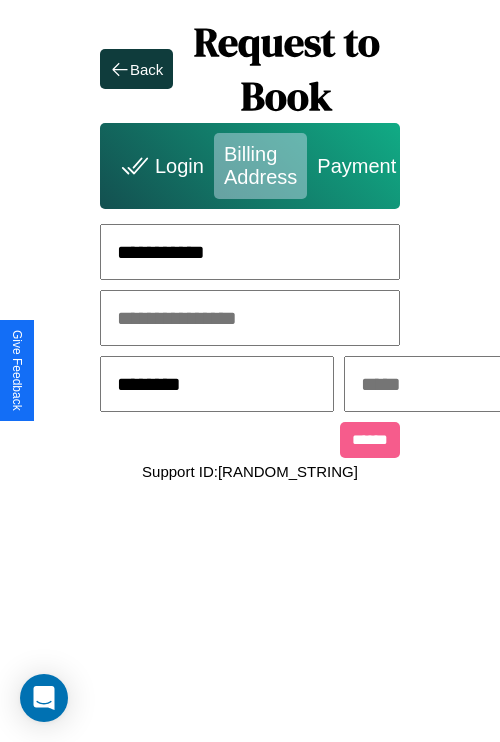 type on "********" 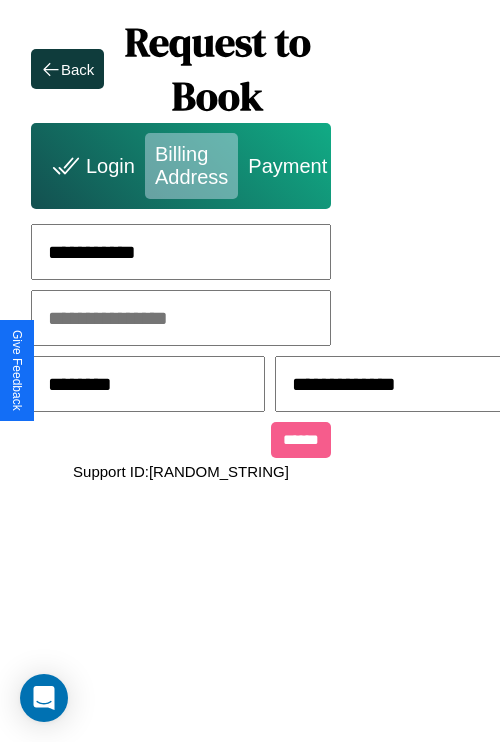 scroll, scrollTop: 0, scrollLeft: 517, axis: horizontal 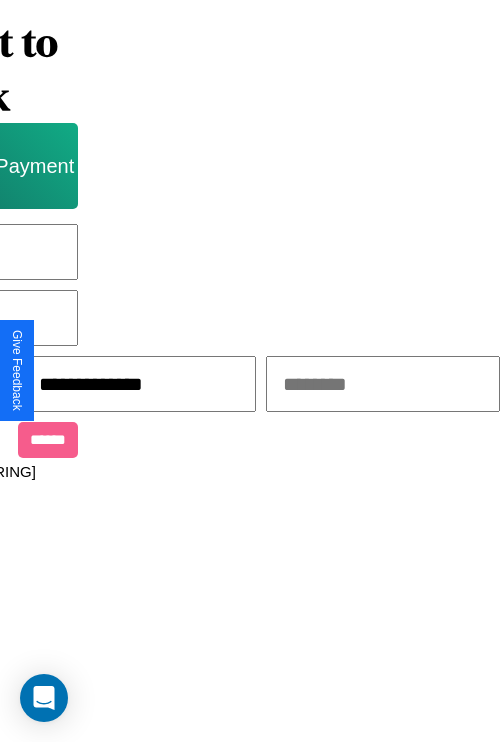 type on "**********" 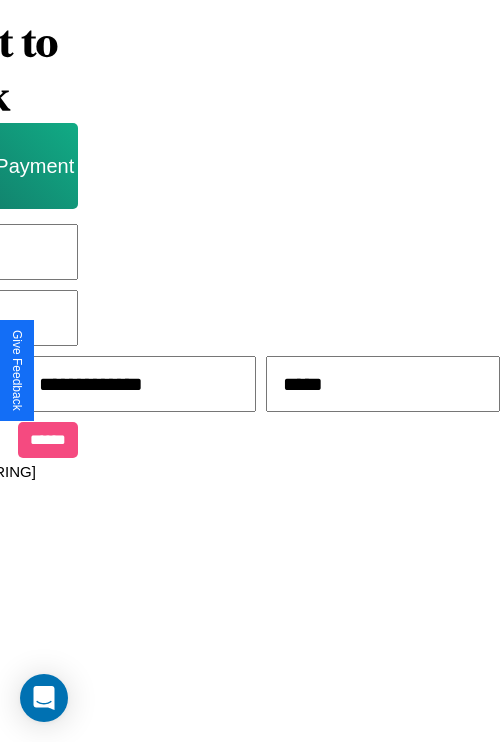 type on "*****" 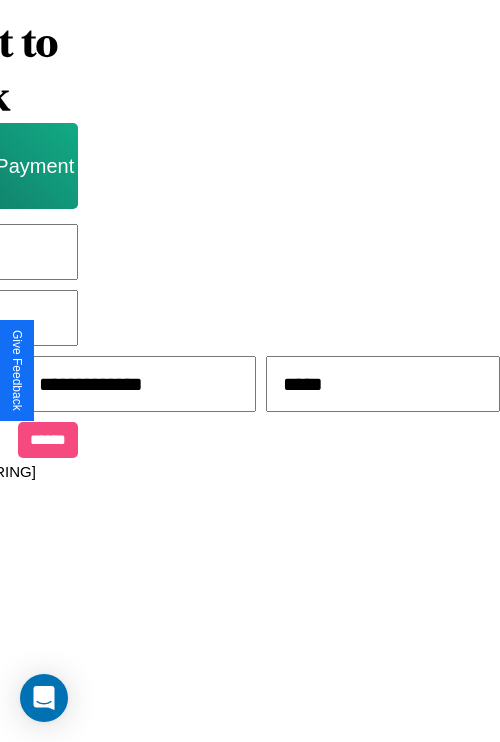 click on "******" at bounding box center [48, 440] 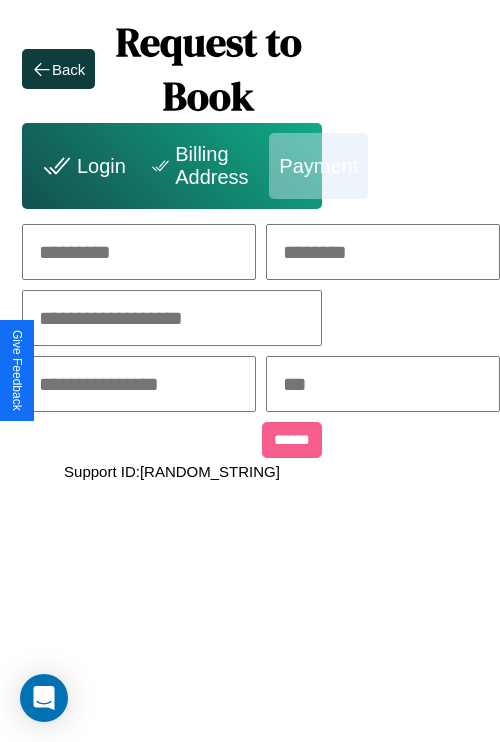 scroll, scrollTop: 0, scrollLeft: 208, axis: horizontal 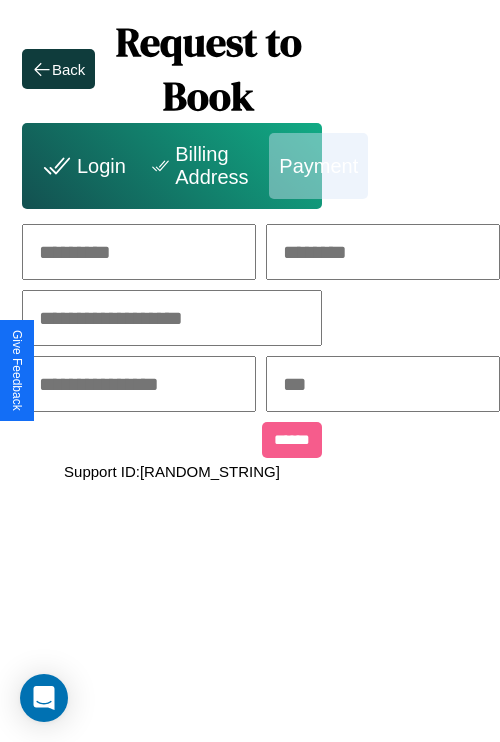 click at bounding box center [139, 252] 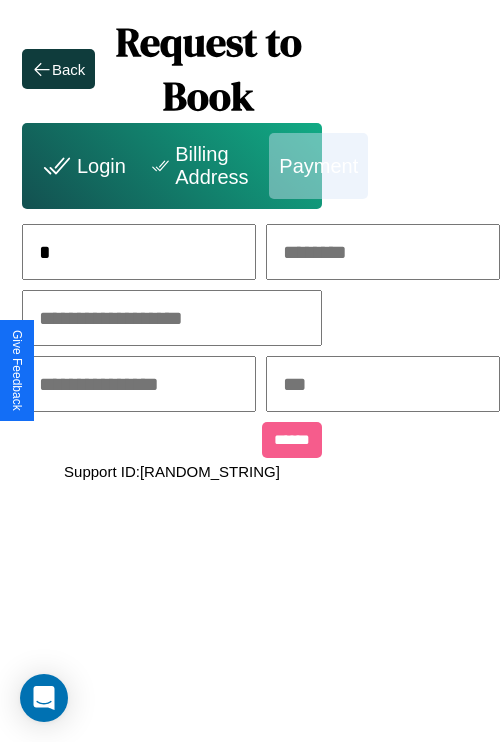 scroll, scrollTop: 0, scrollLeft: 127, axis: horizontal 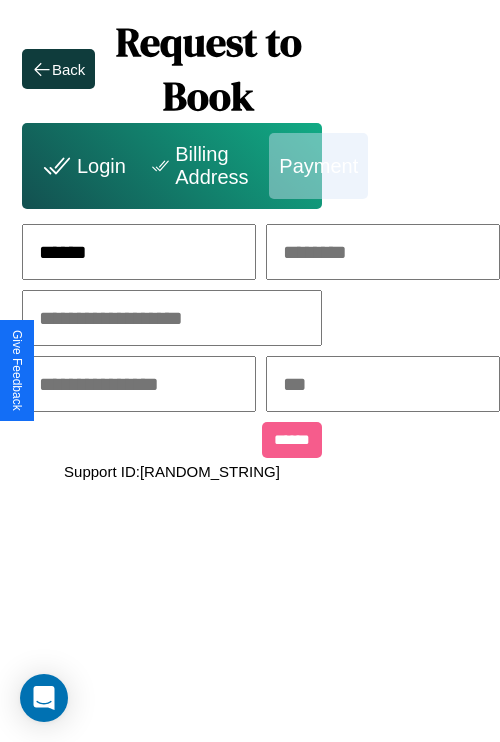 type on "******" 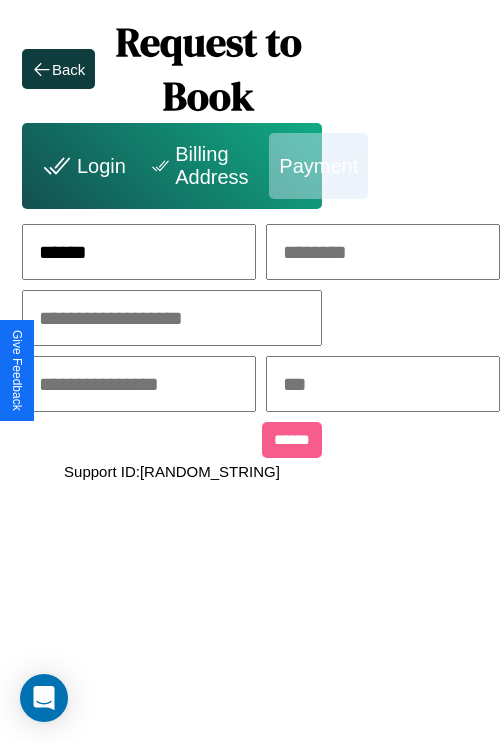 click at bounding box center [383, 252] 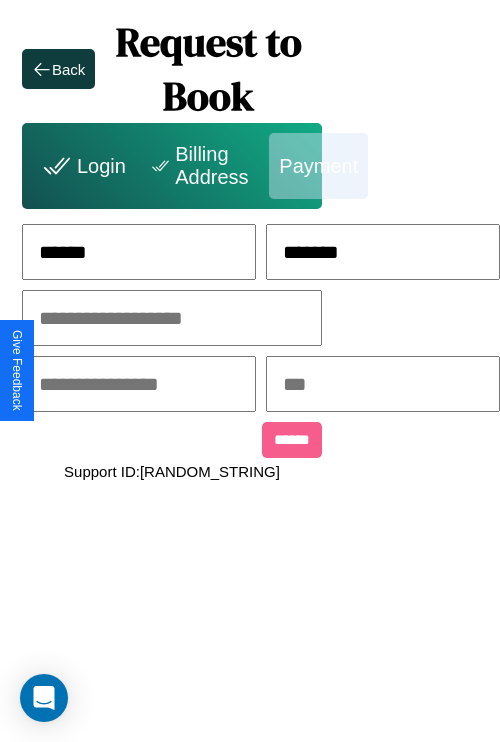 type on "*******" 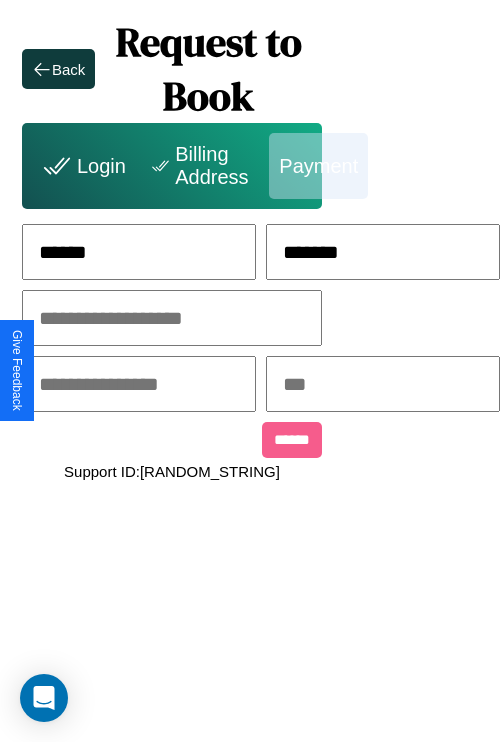 click at bounding box center [172, 318] 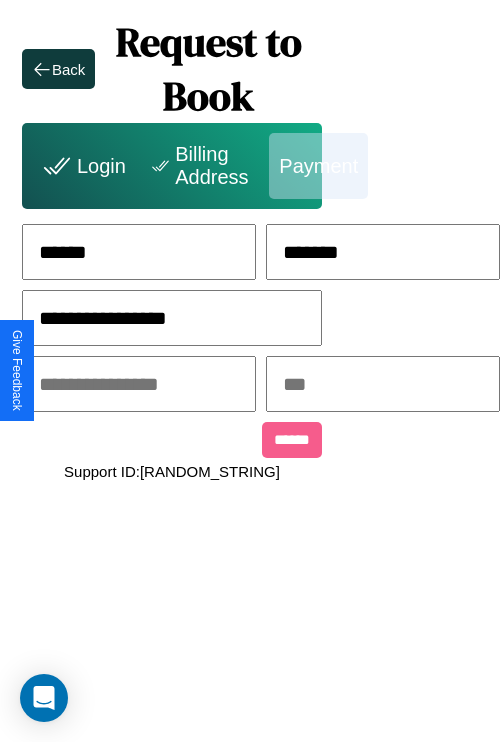 type on "**********" 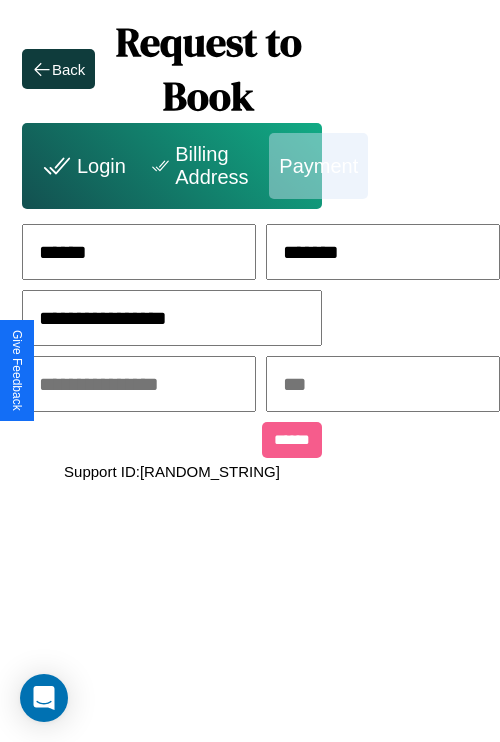 click at bounding box center [139, 384] 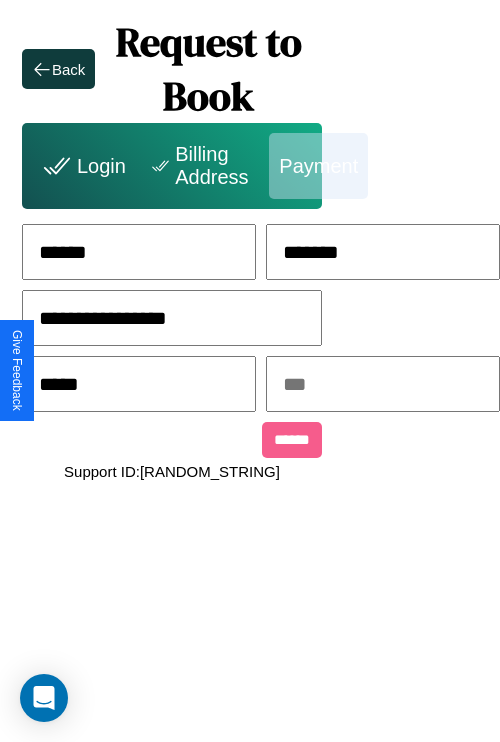type on "*****" 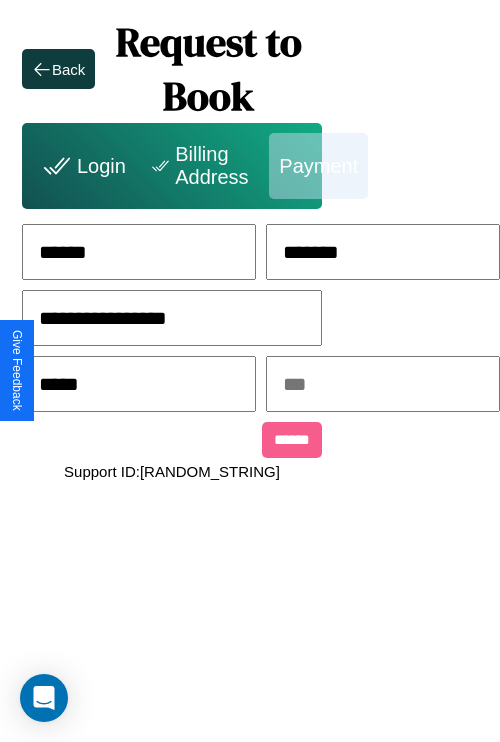 click at bounding box center [383, 384] 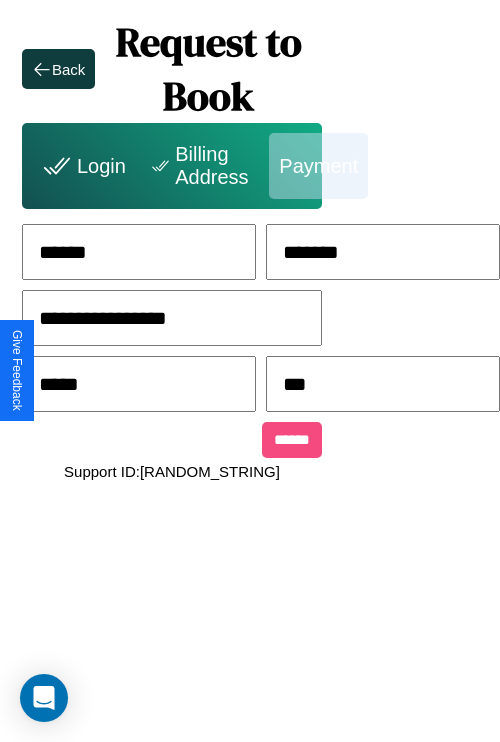 type on "***" 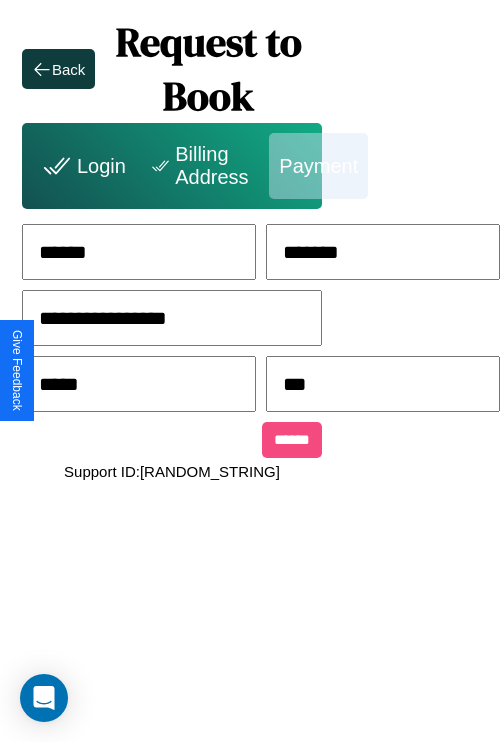 click on "******" at bounding box center (292, 440) 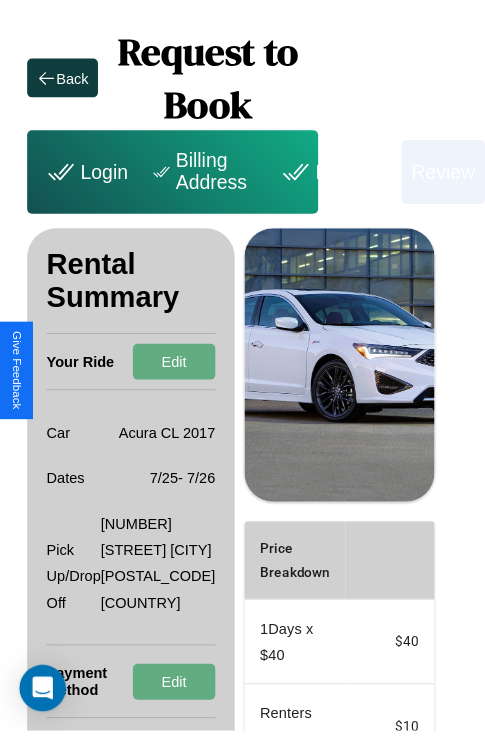 scroll, scrollTop: 0, scrollLeft: 72, axis: horizontal 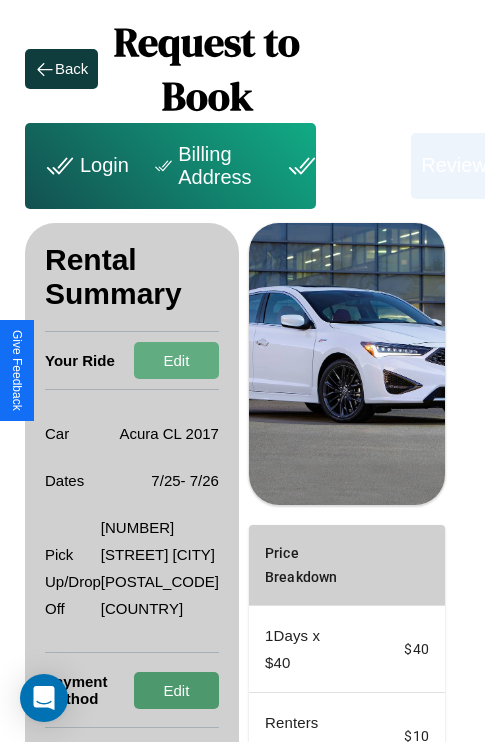 click on "Edit" at bounding box center [176, 690] 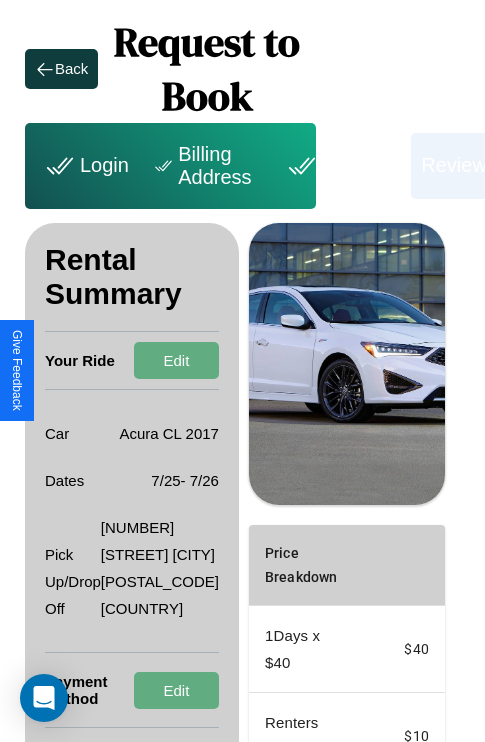 scroll, scrollTop: 301, scrollLeft: 72, axis: both 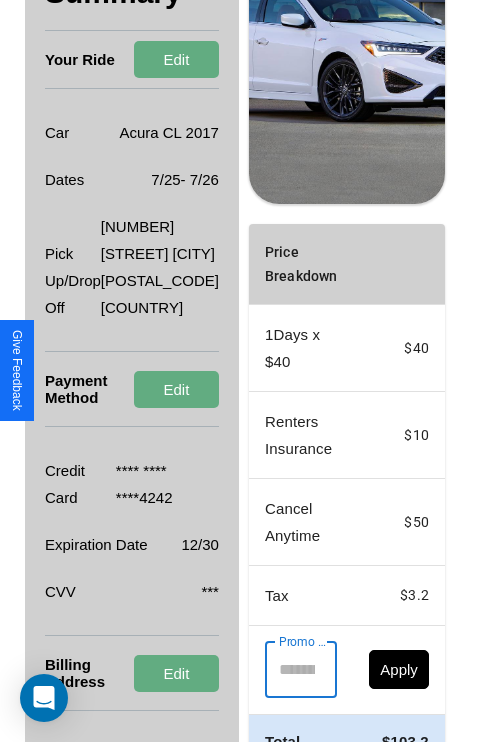 click on "Promo Code" at bounding box center [290, 670] 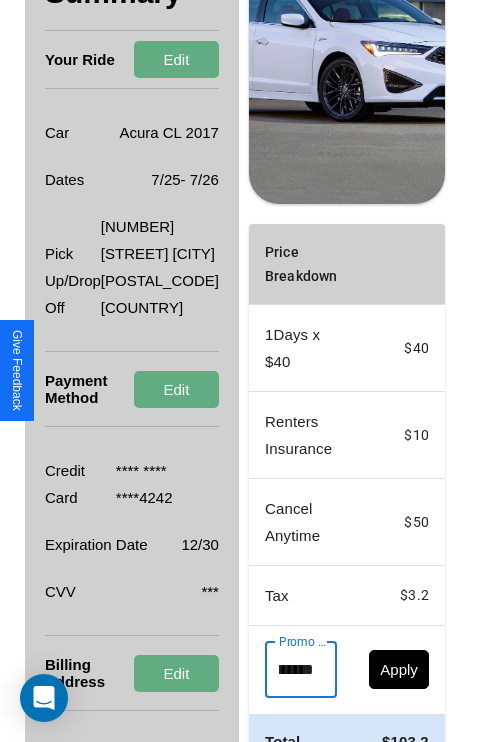 scroll, scrollTop: 0, scrollLeft: 71, axis: horizontal 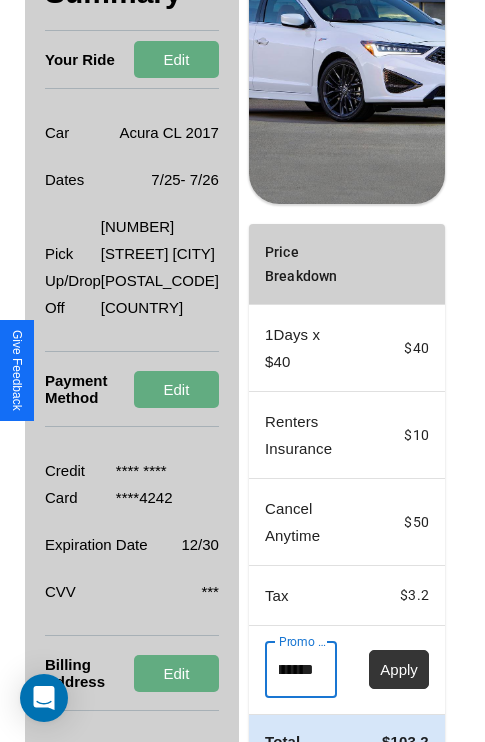 type on "**********" 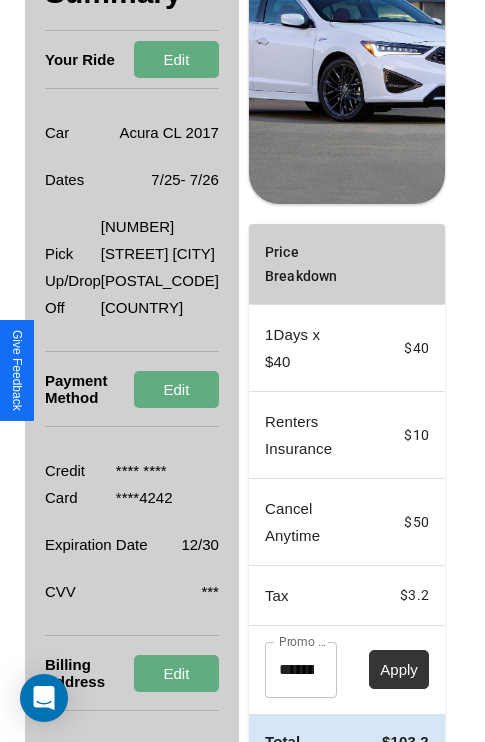click on "Apply" at bounding box center (399, 669) 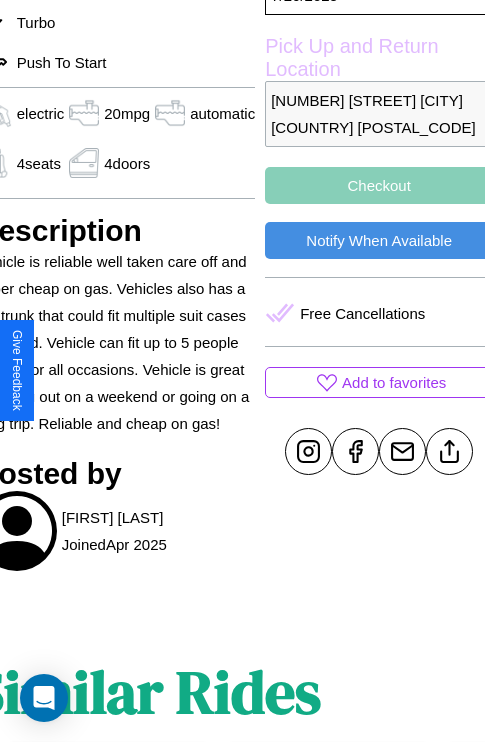 scroll, scrollTop: 574, scrollLeft: 96, axis: both 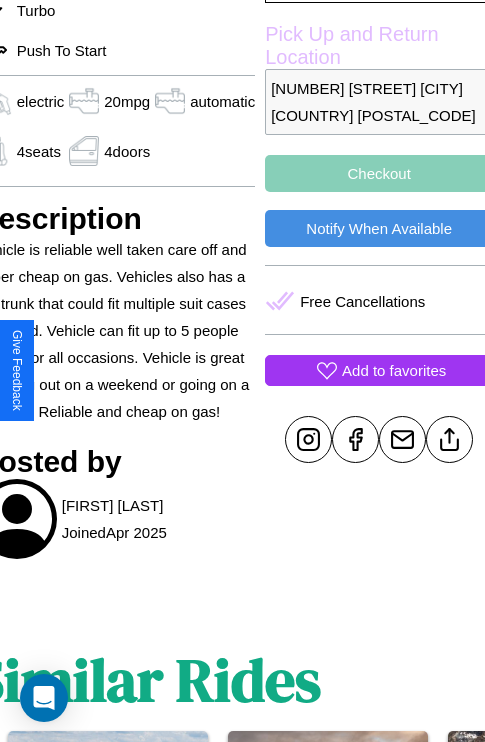 click on "Add to favorites" at bounding box center (394, 370) 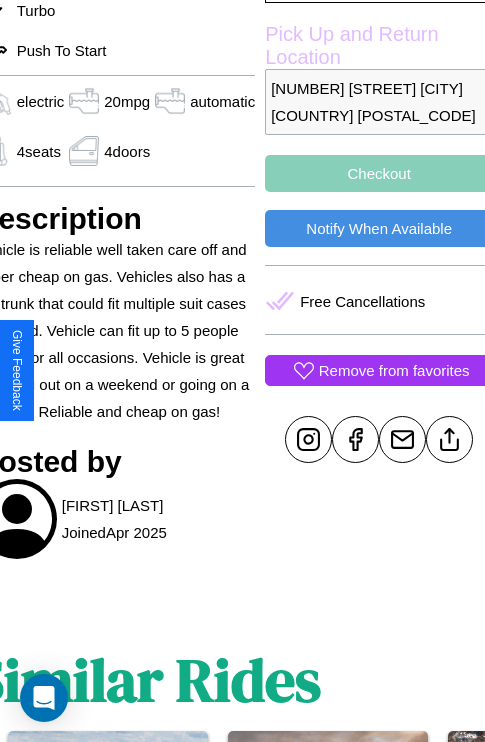 scroll, scrollTop: 377, scrollLeft: 96, axis: both 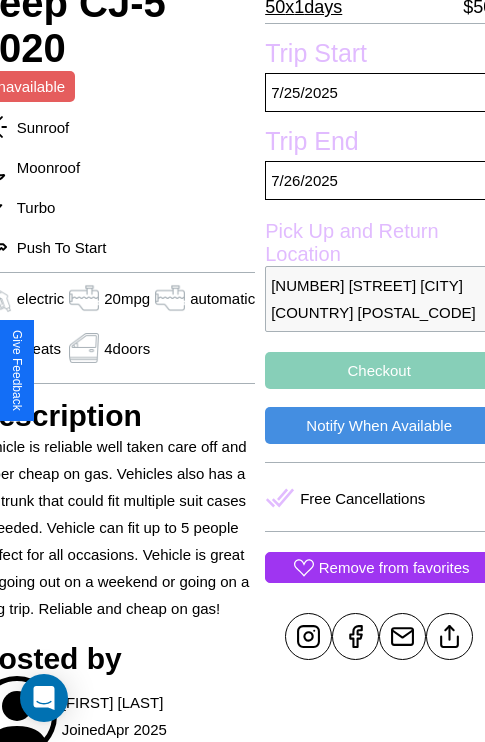 click on "Checkout" at bounding box center [379, 370] 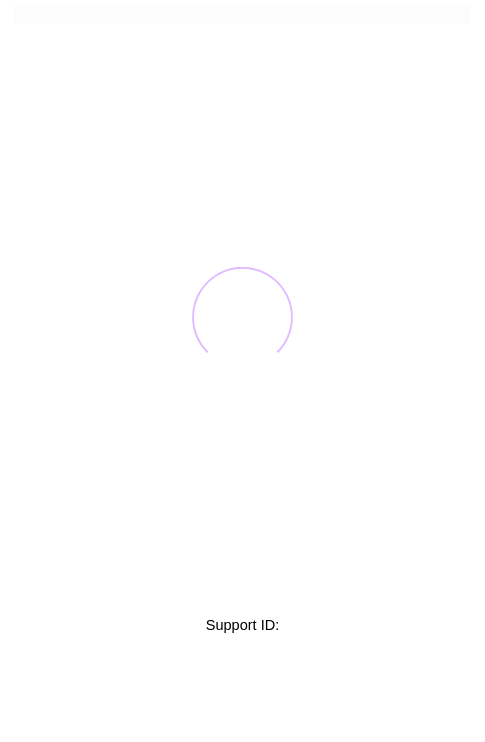 scroll, scrollTop: 0, scrollLeft: 0, axis: both 